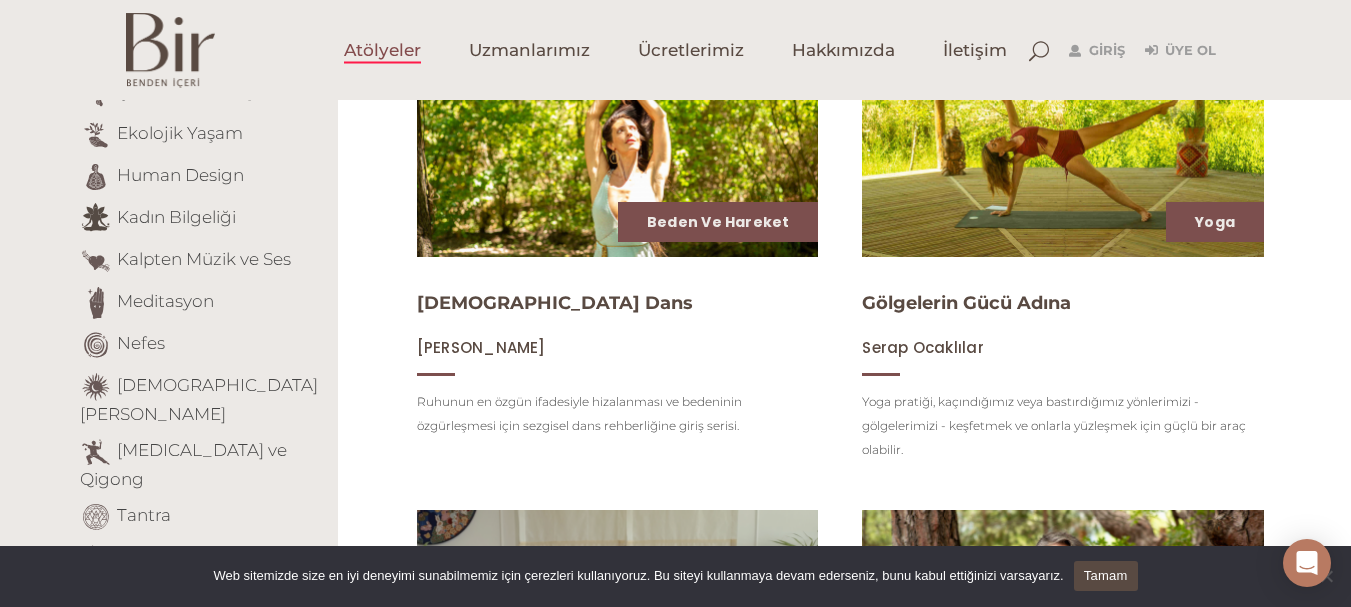 scroll, scrollTop: 237, scrollLeft: 0, axis: vertical 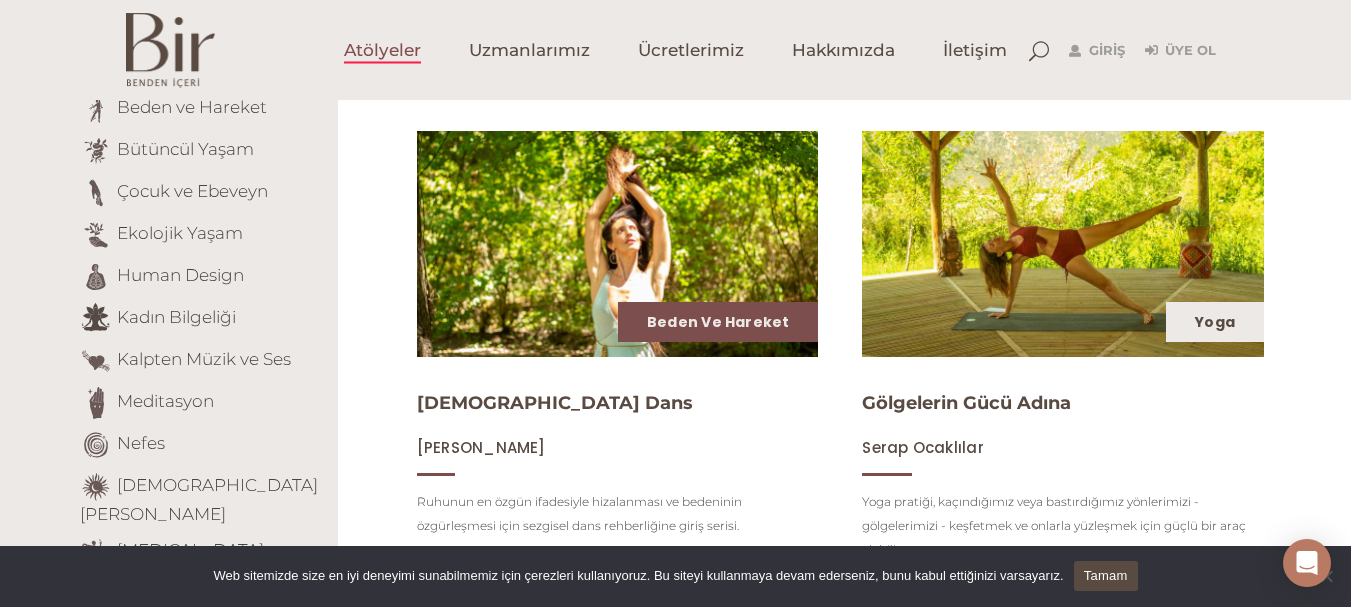 click on "Yoga" at bounding box center [1215, 322] 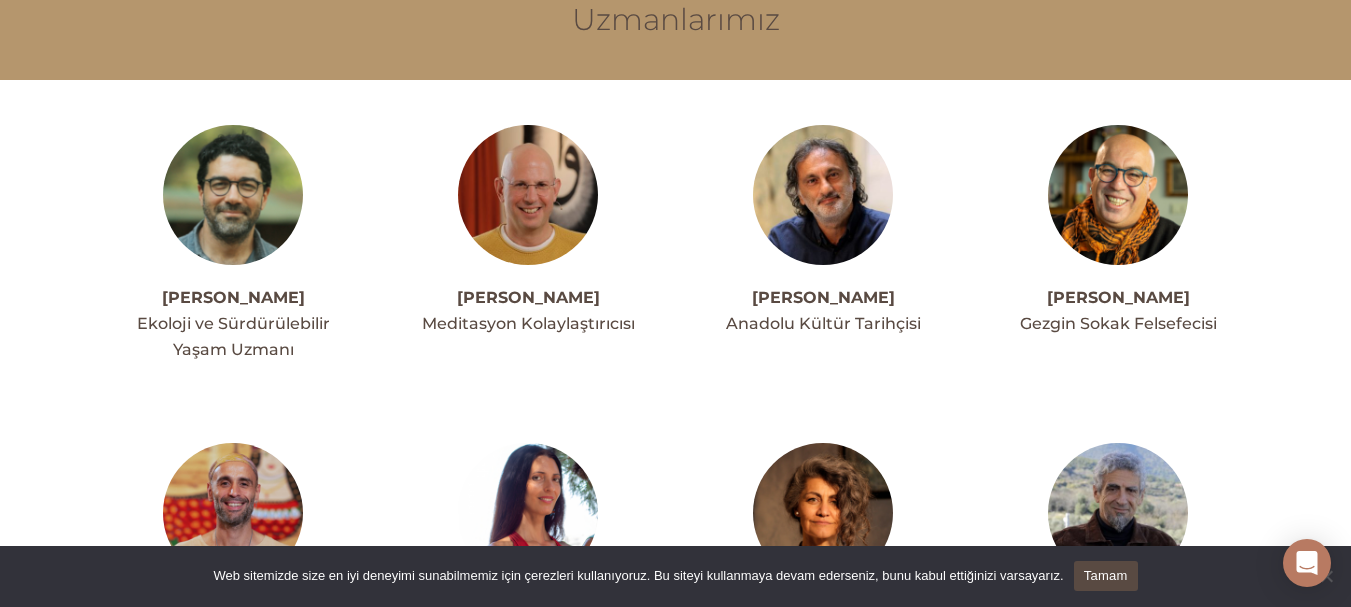 scroll, scrollTop: 300, scrollLeft: 0, axis: vertical 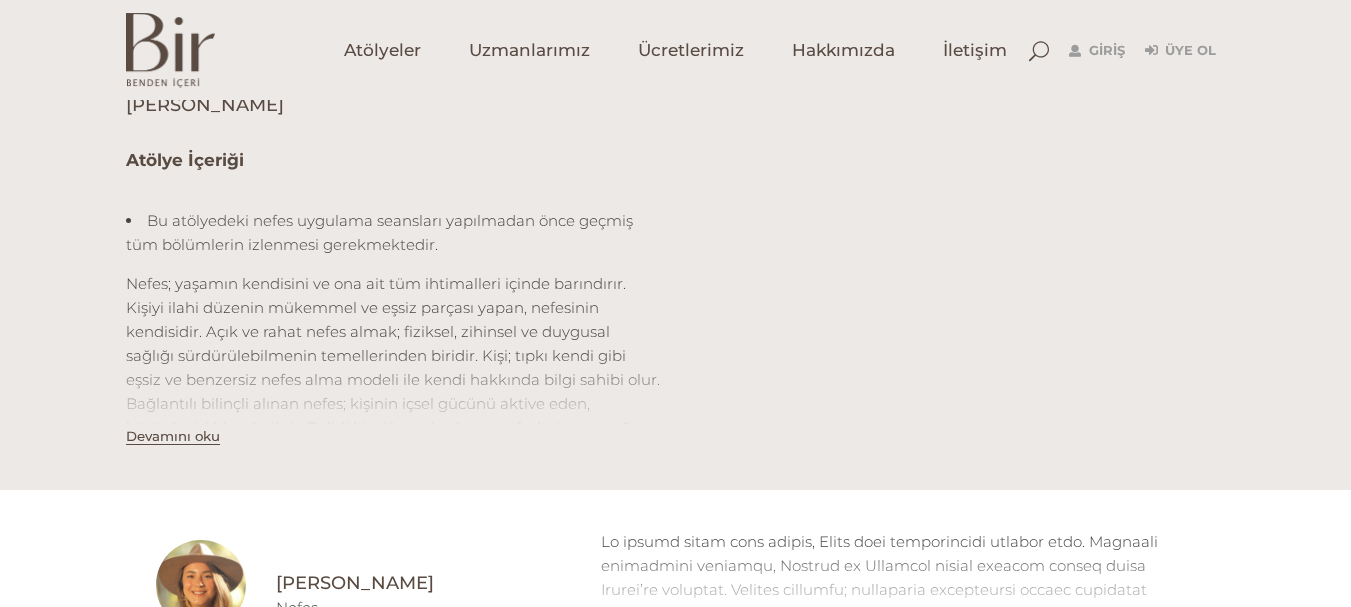 click on "Devamını oku" at bounding box center [173, 436] 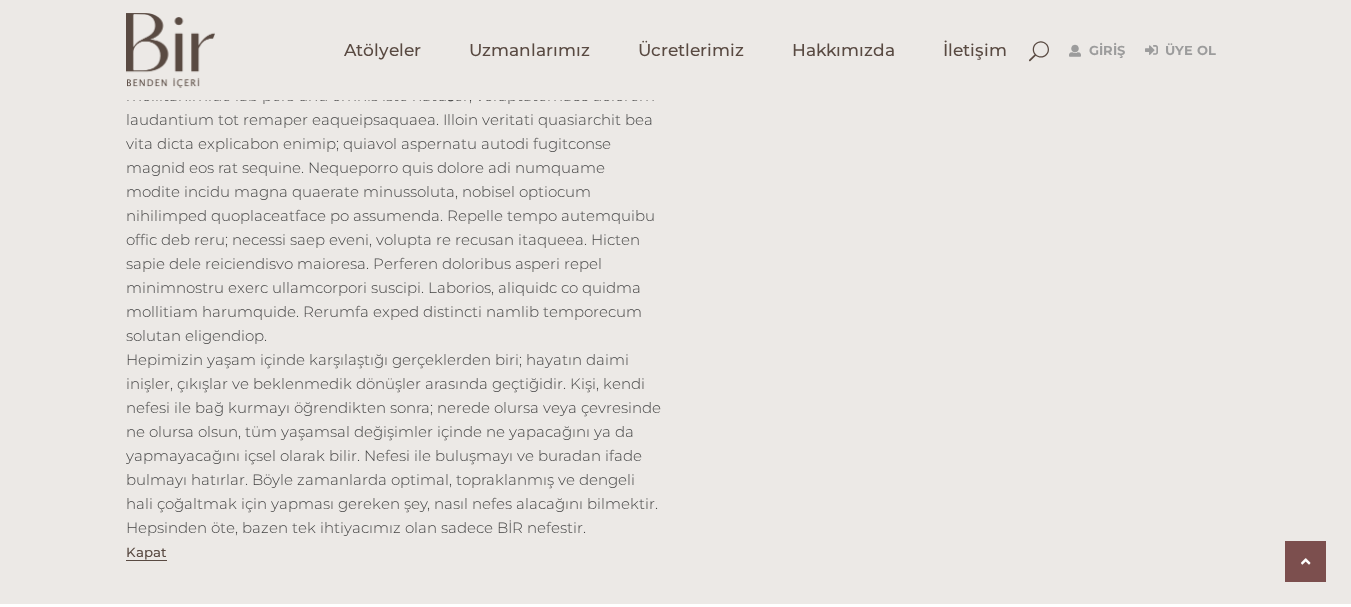 scroll, scrollTop: 610, scrollLeft: 0, axis: vertical 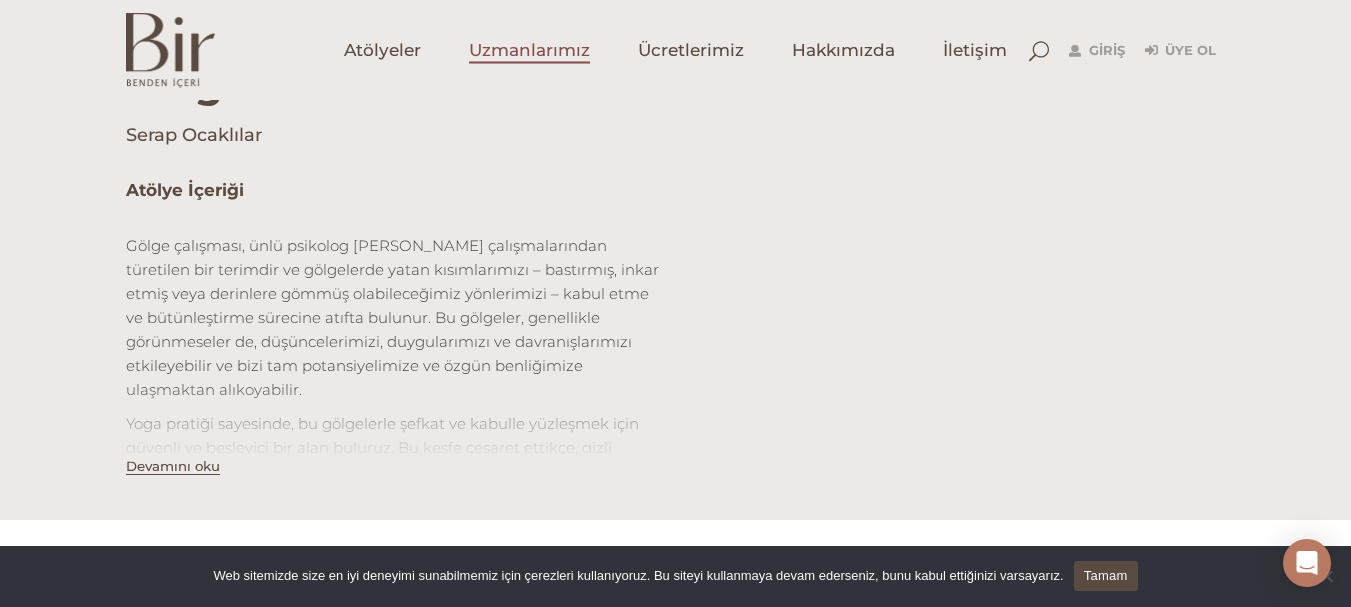 click on "Uzmanlarımız" at bounding box center [529, 50] 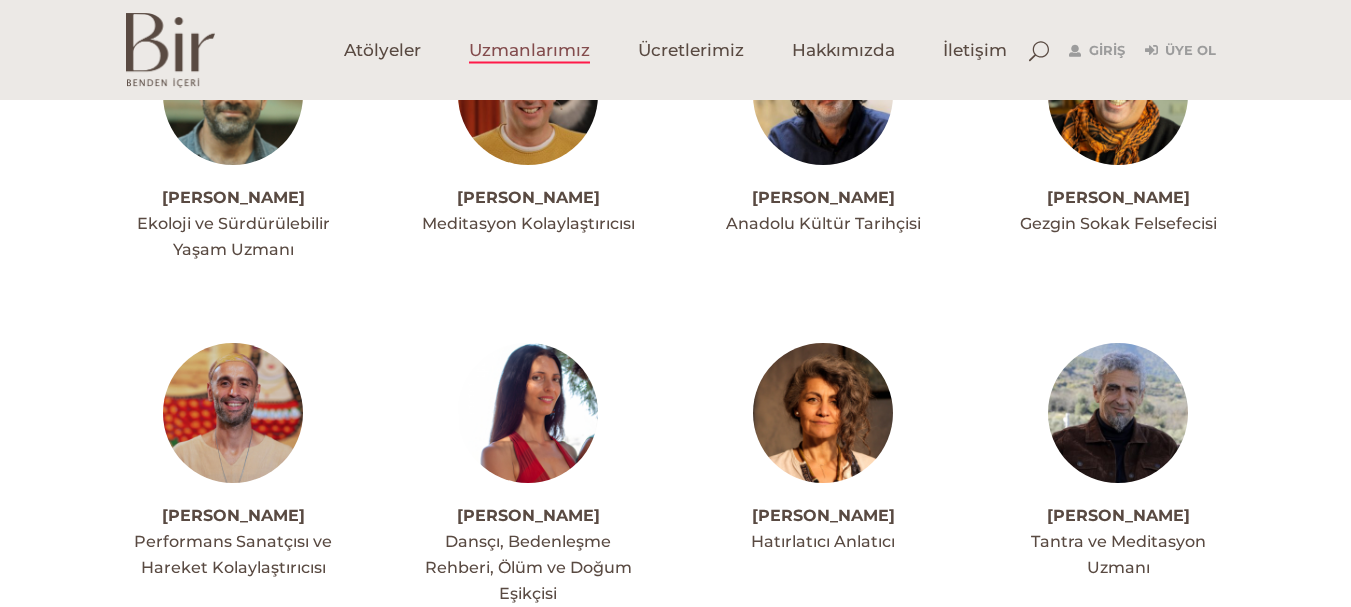 scroll, scrollTop: 400, scrollLeft: 0, axis: vertical 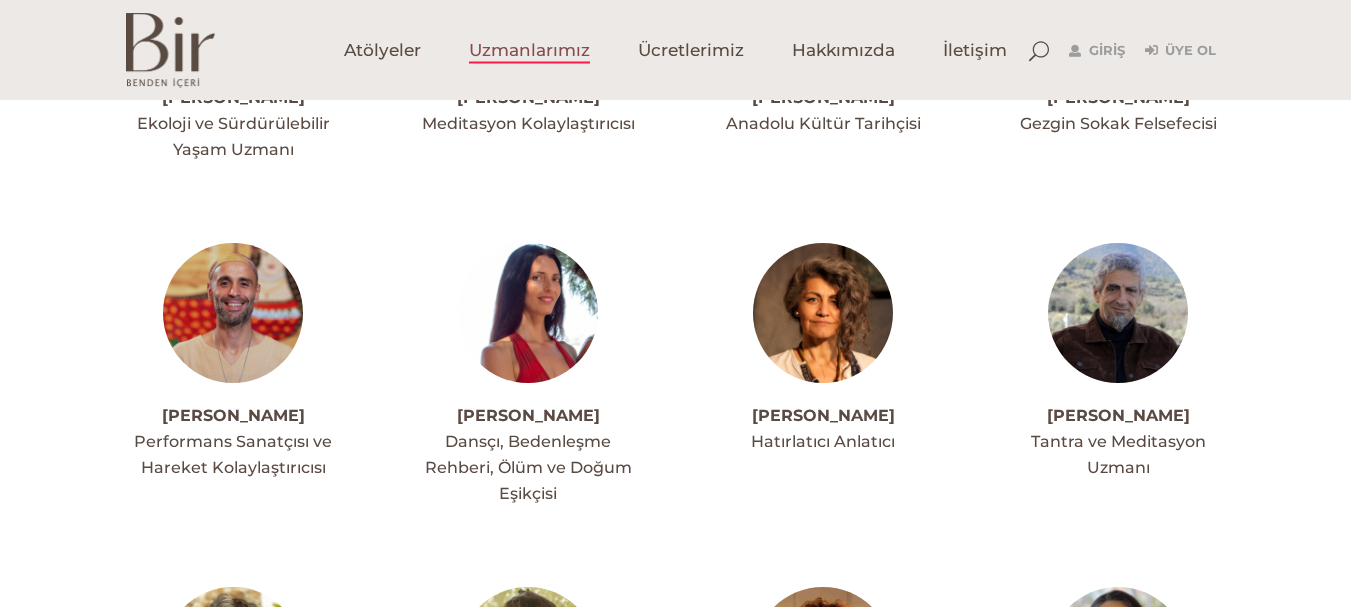 click at bounding box center [528, 313] 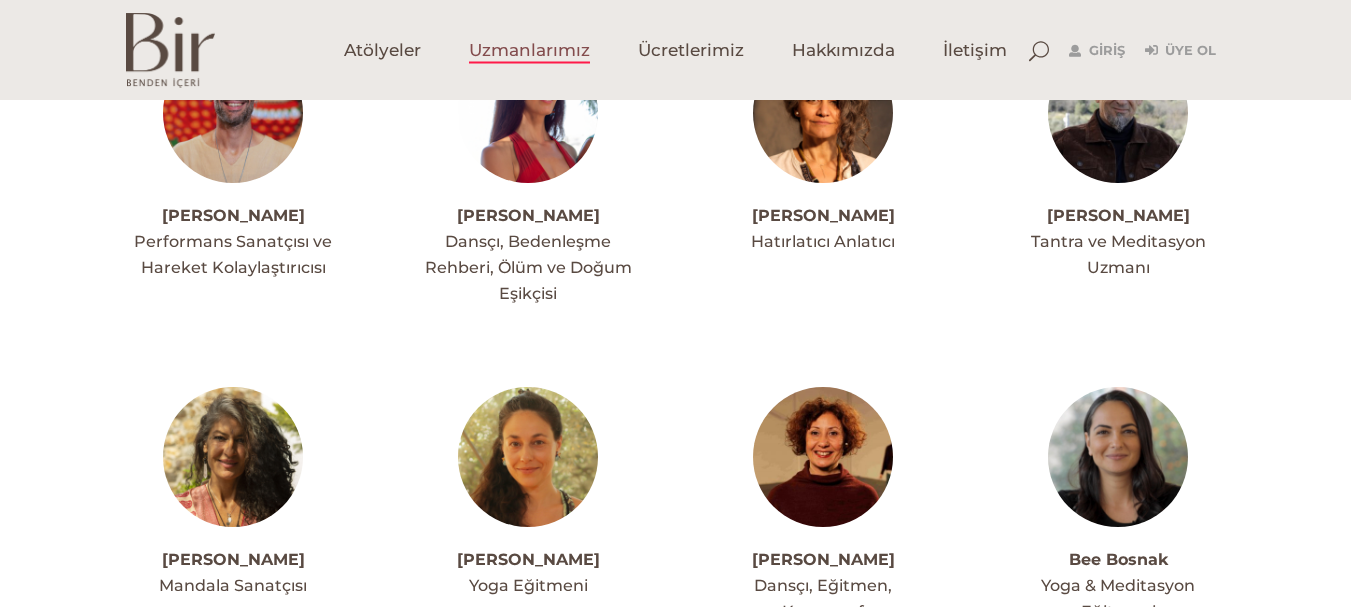 scroll, scrollTop: 700, scrollLeft: 0, axis: vertical 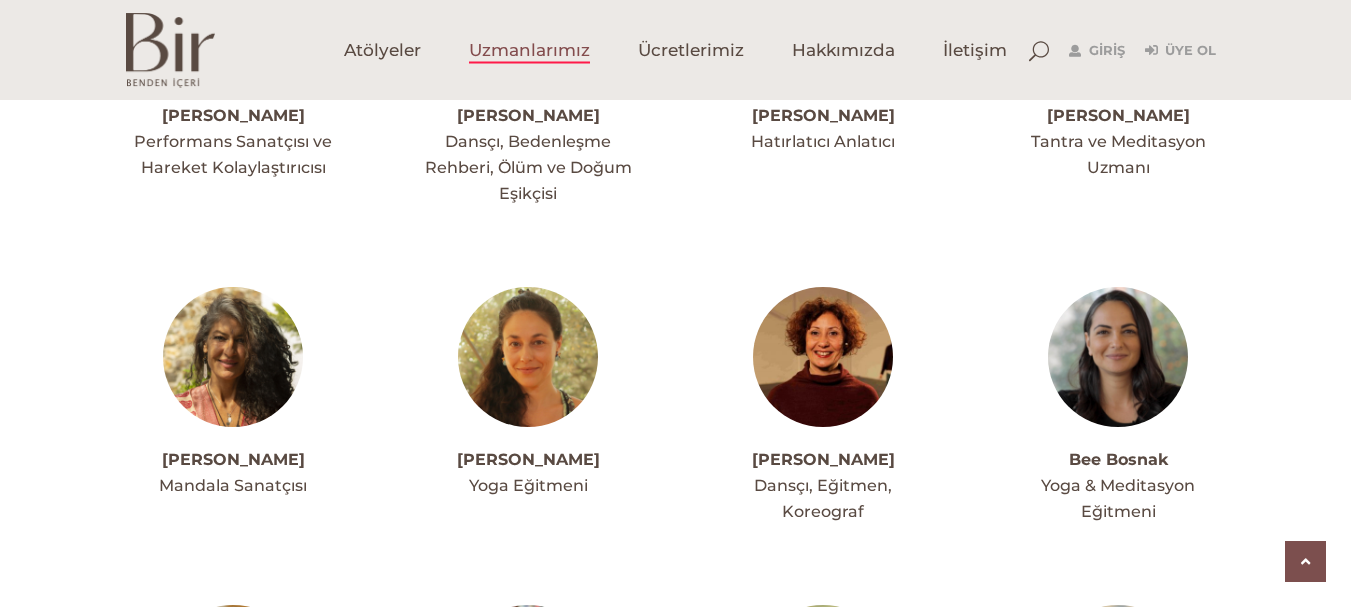 click at bounding box center (233, 357) 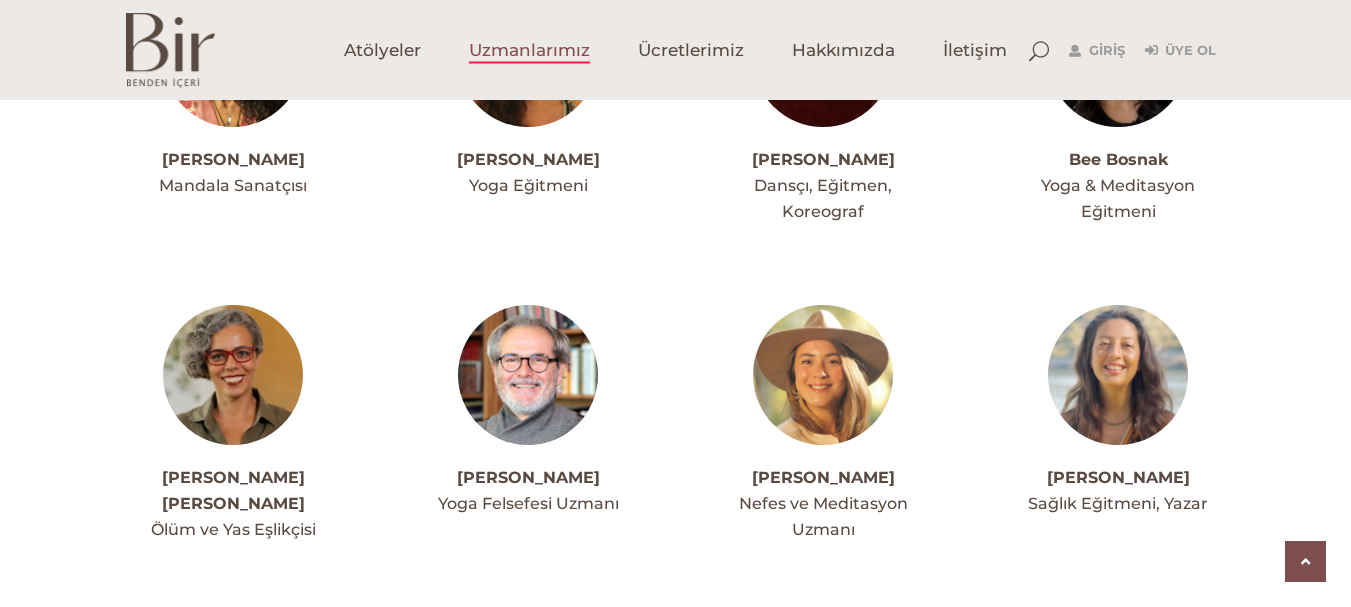 click at bounding box center [233, 375] 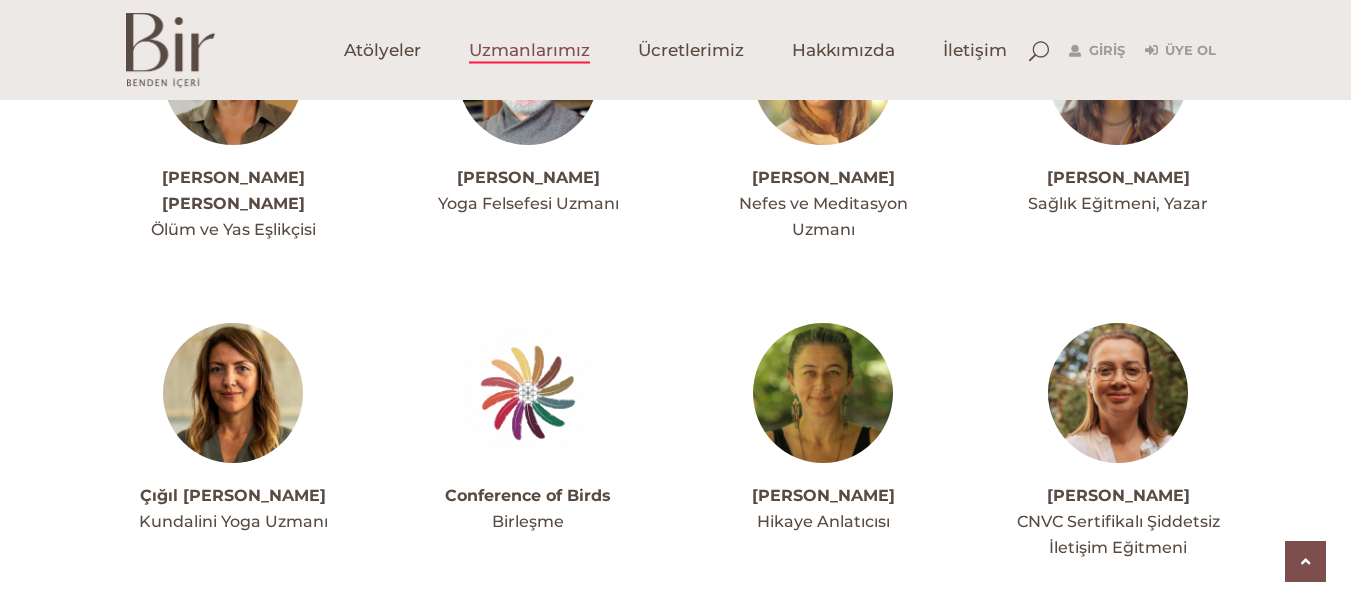 scroll, scrollTop: 1400, scrollLeft: 0, axis: vertical 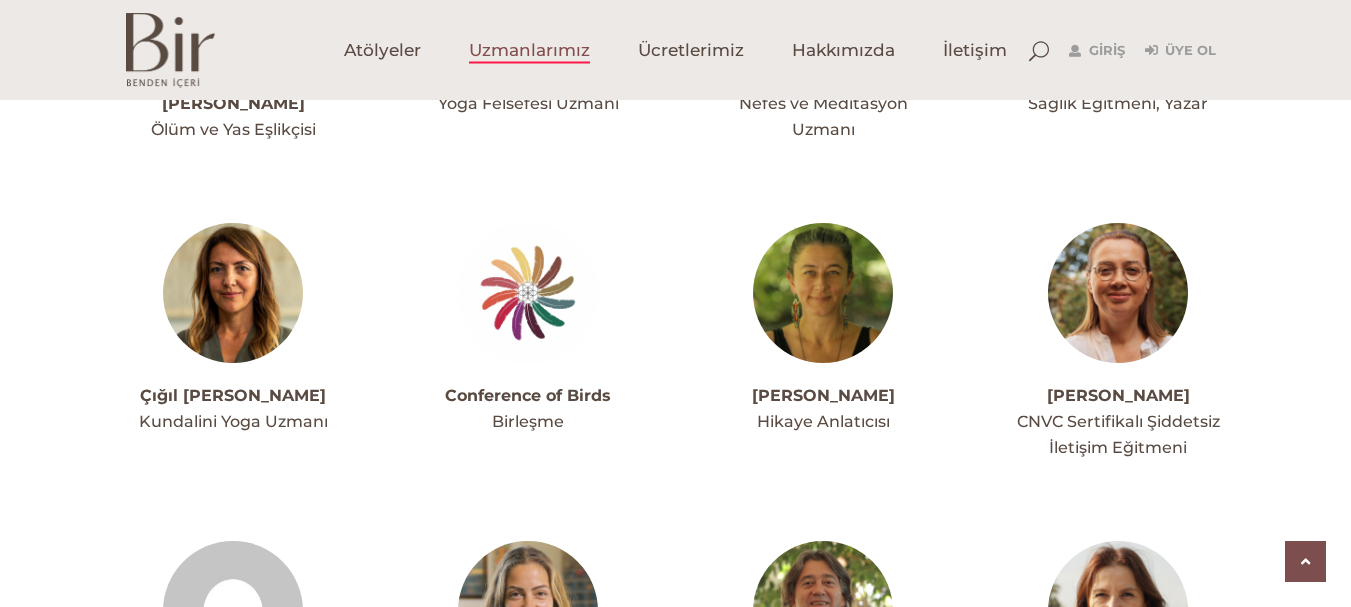 click at bounding box center [233, 293] 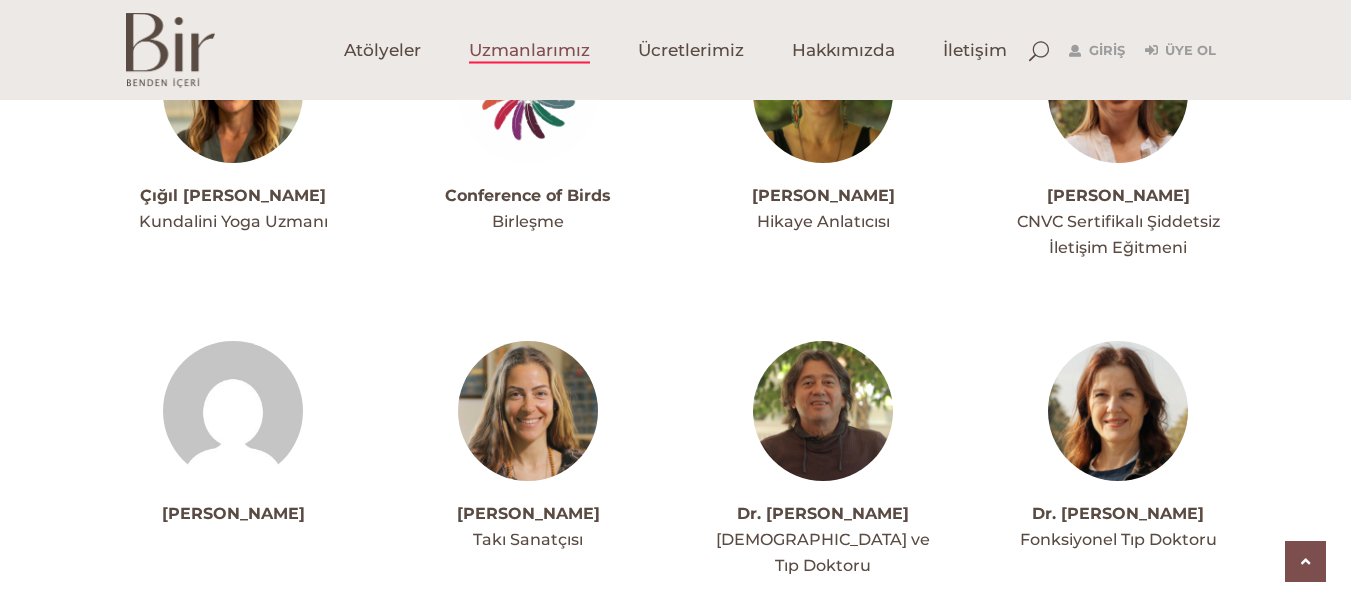 scroll, scrollTop: 1500, scrollLeft: 0, axis: vertical 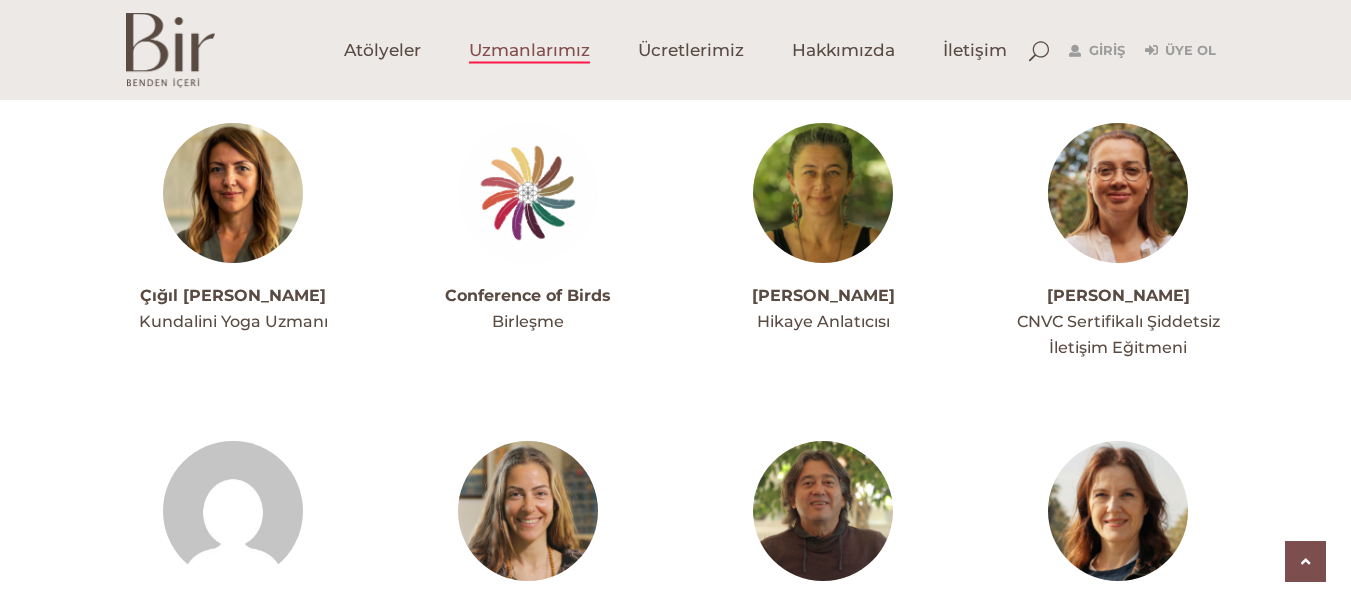 click at bounding box center [823, 193] 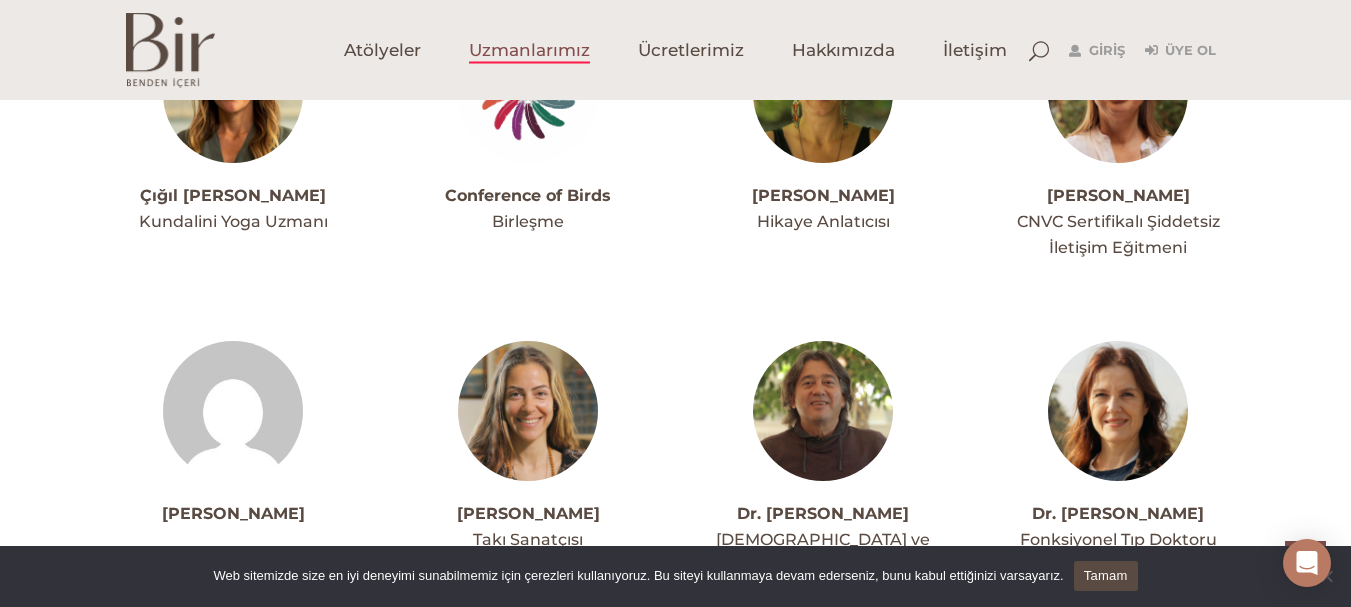 scroll, scrollTop: 1800, scrollLeft: 0, axis: vertical 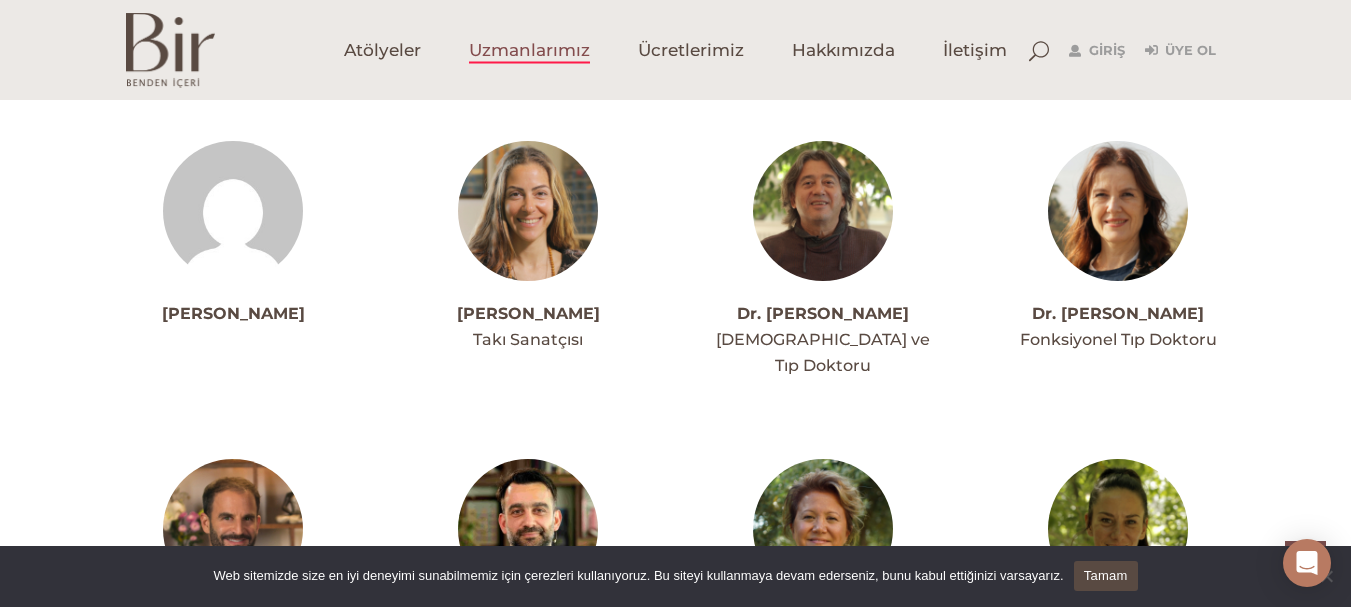 click at bounding box center (528, 211) 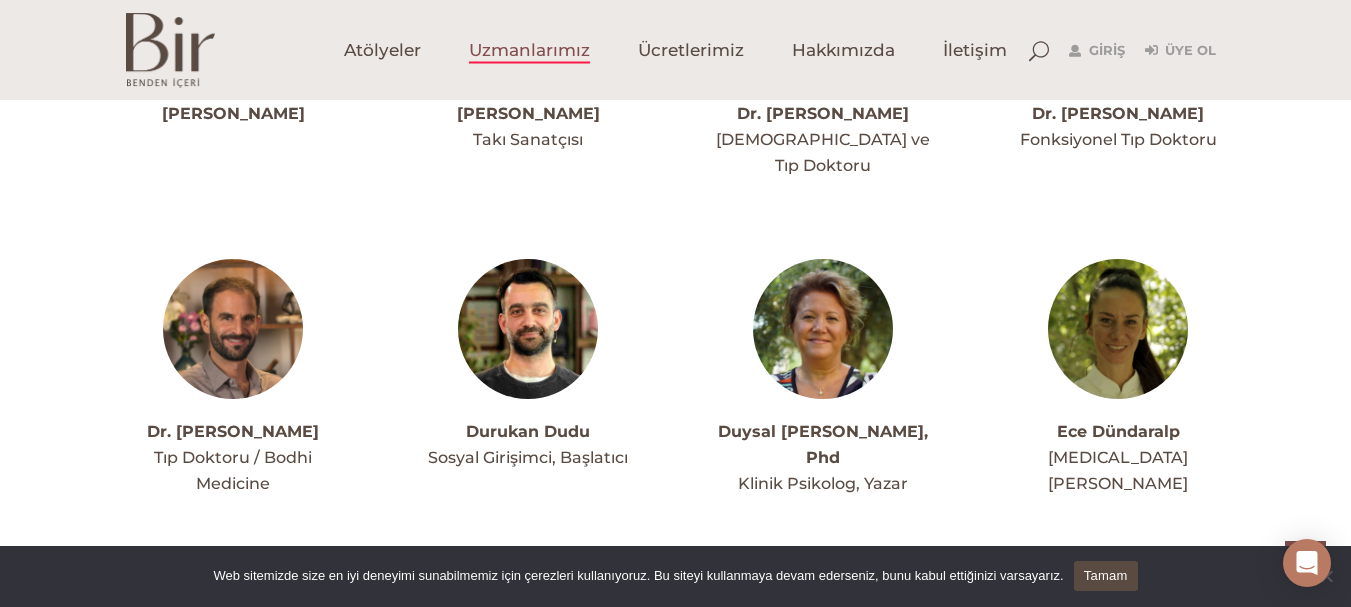 scroll, scrollTop: 2100, scrollLeft: 0, axis: vertical 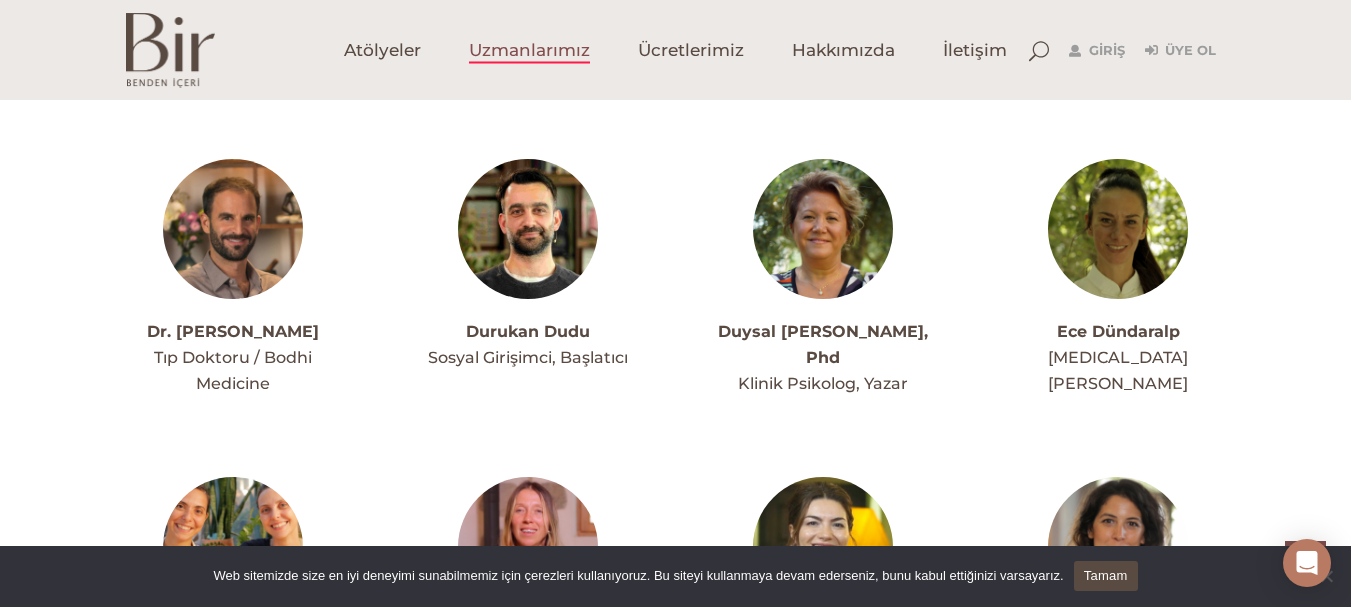 click at bounding box center [1118, 229] 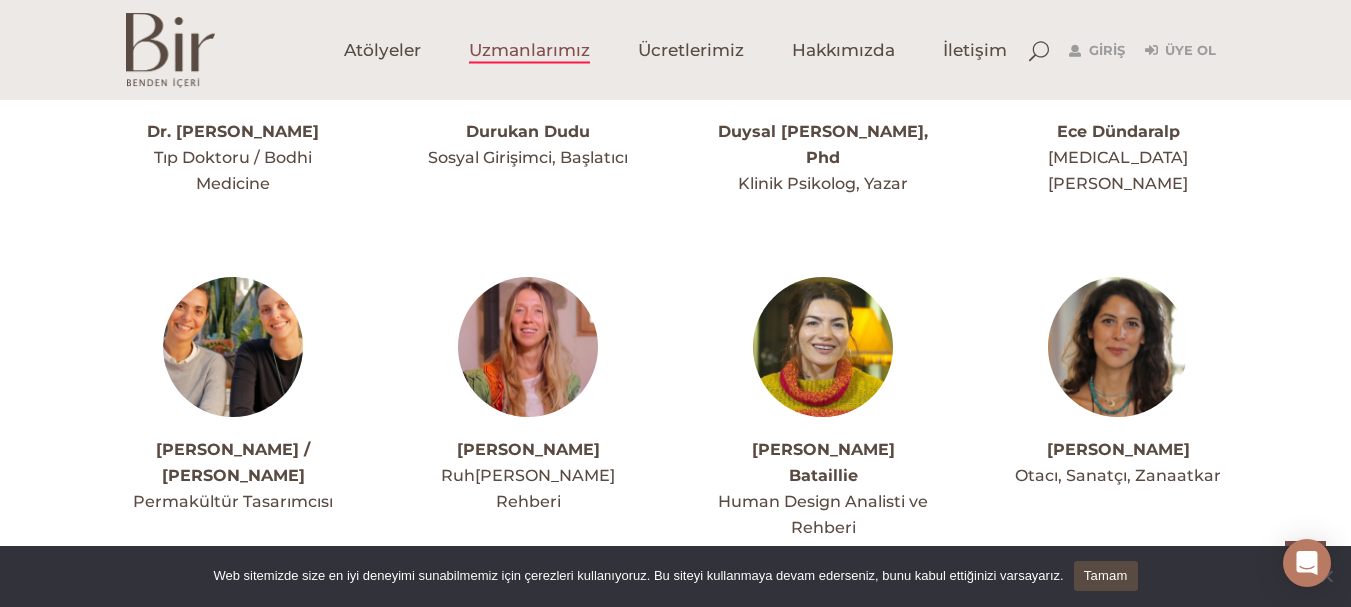 scroll, scrollTop: 2400, scrollLeft: 0, axis: vertical 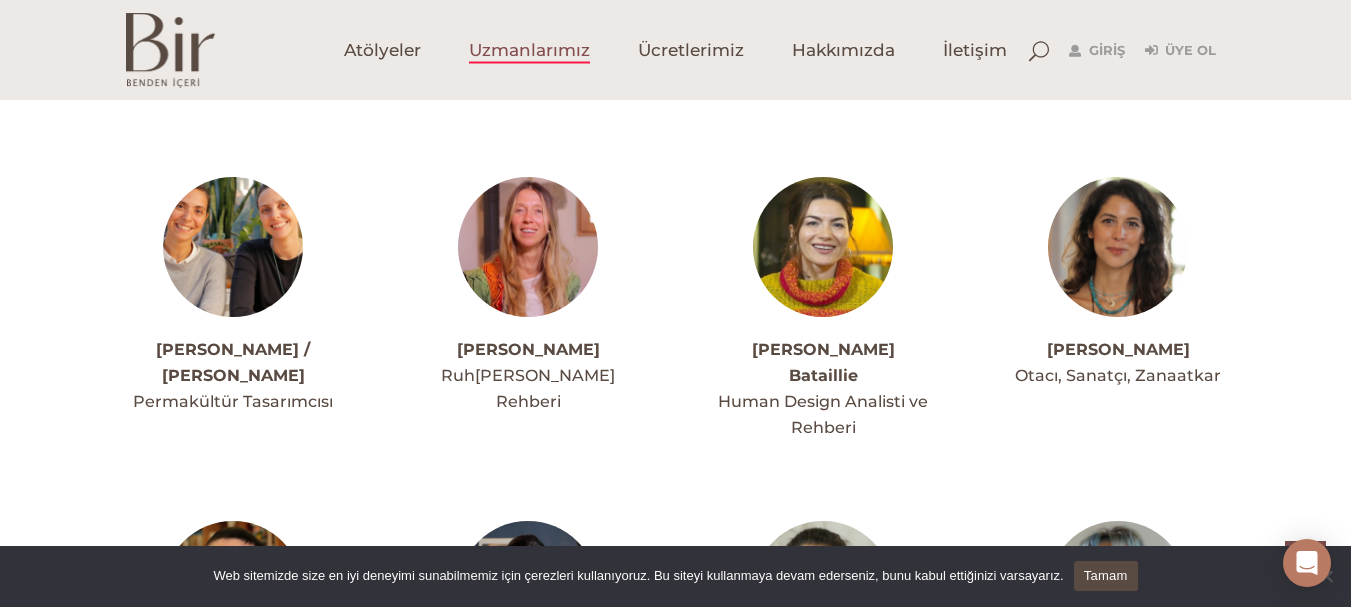 click at bounding box center (528, 247) 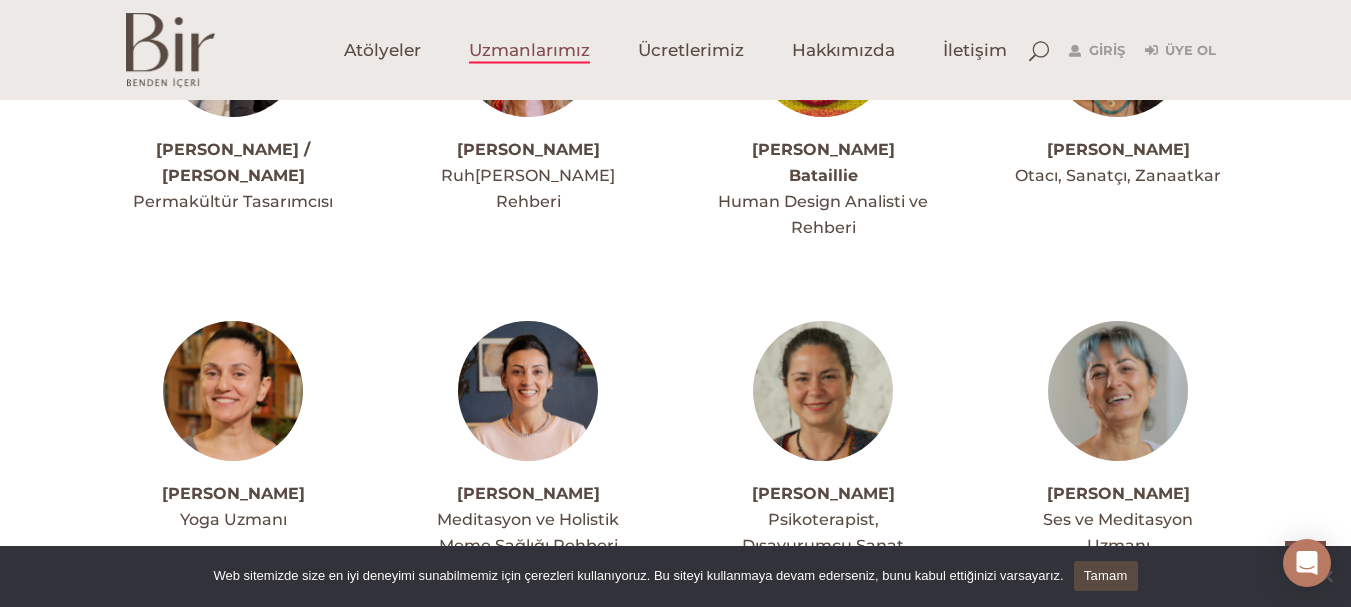 scroll, scrollTop: 2700, scrollLeft: 0, axis: vertical 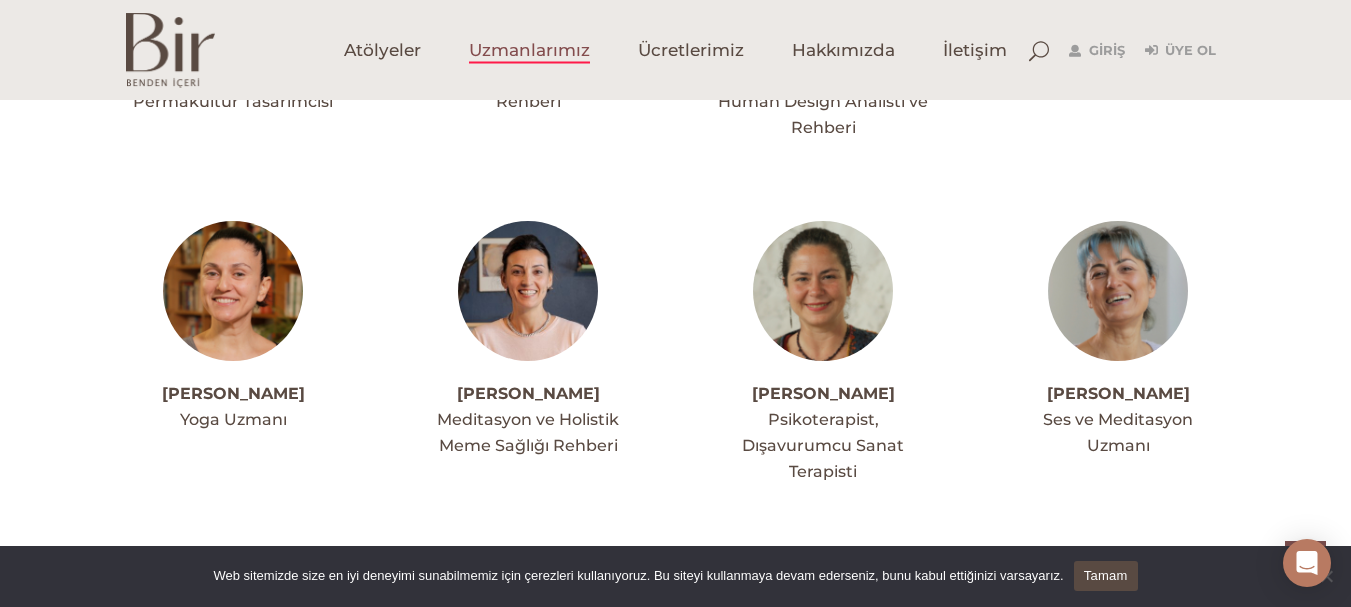 click on "Esin Alpman
Yoga Uzmanı" at bounding box center (233, 327) 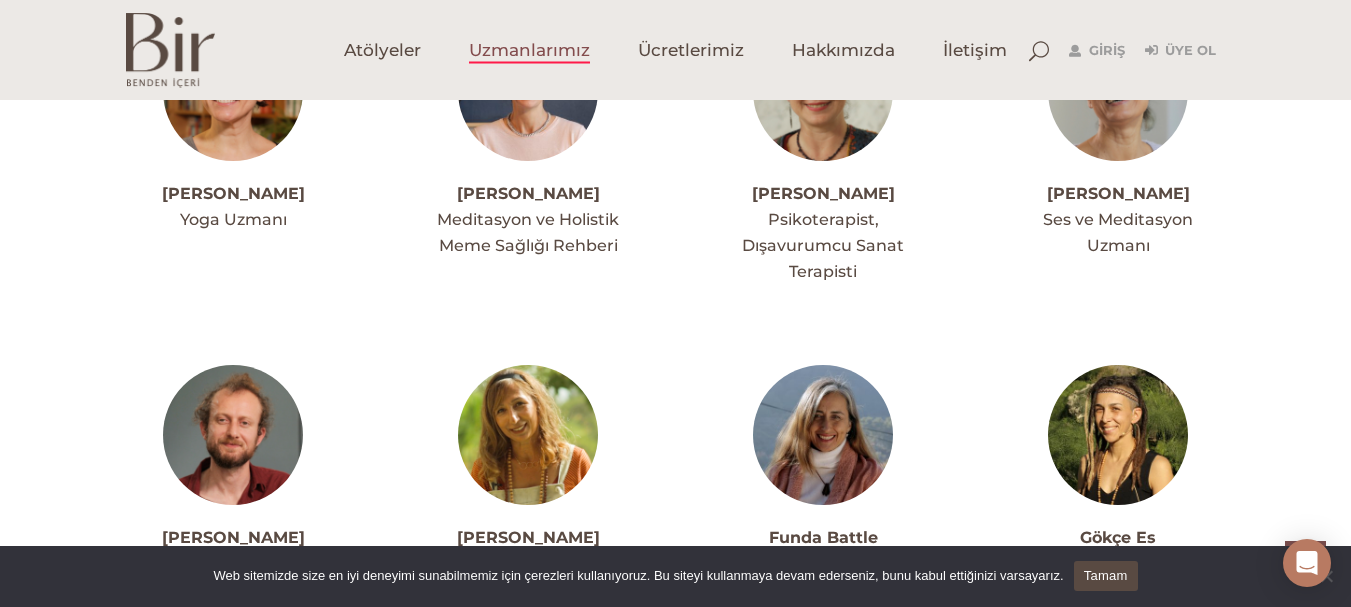 click at bounding box center [528, 435] 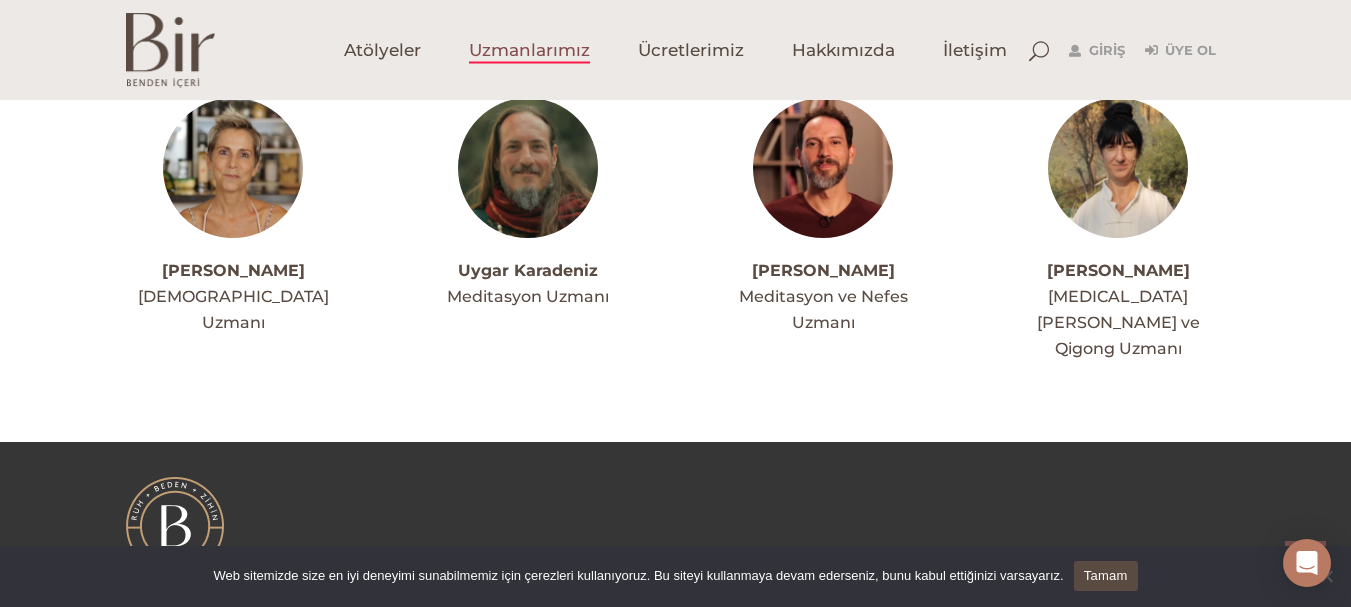 scroll, scrollTop: 5337, scrollLeft: 0, axis: vertical 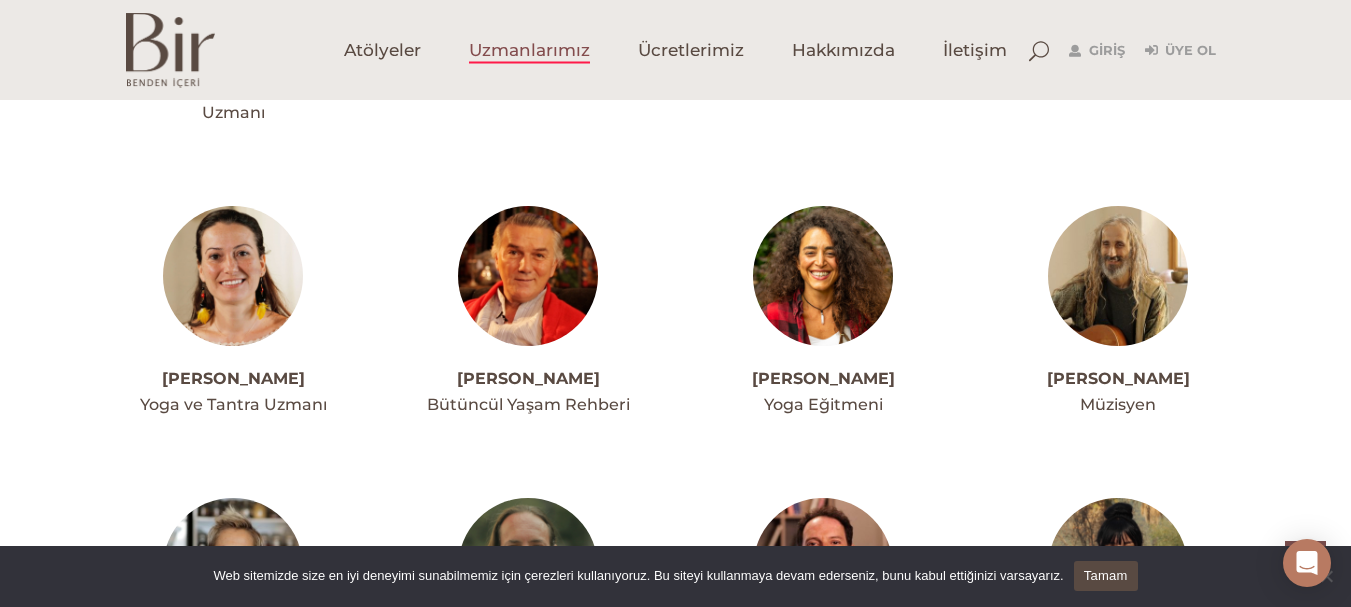 click at bounding box center [233, 276] 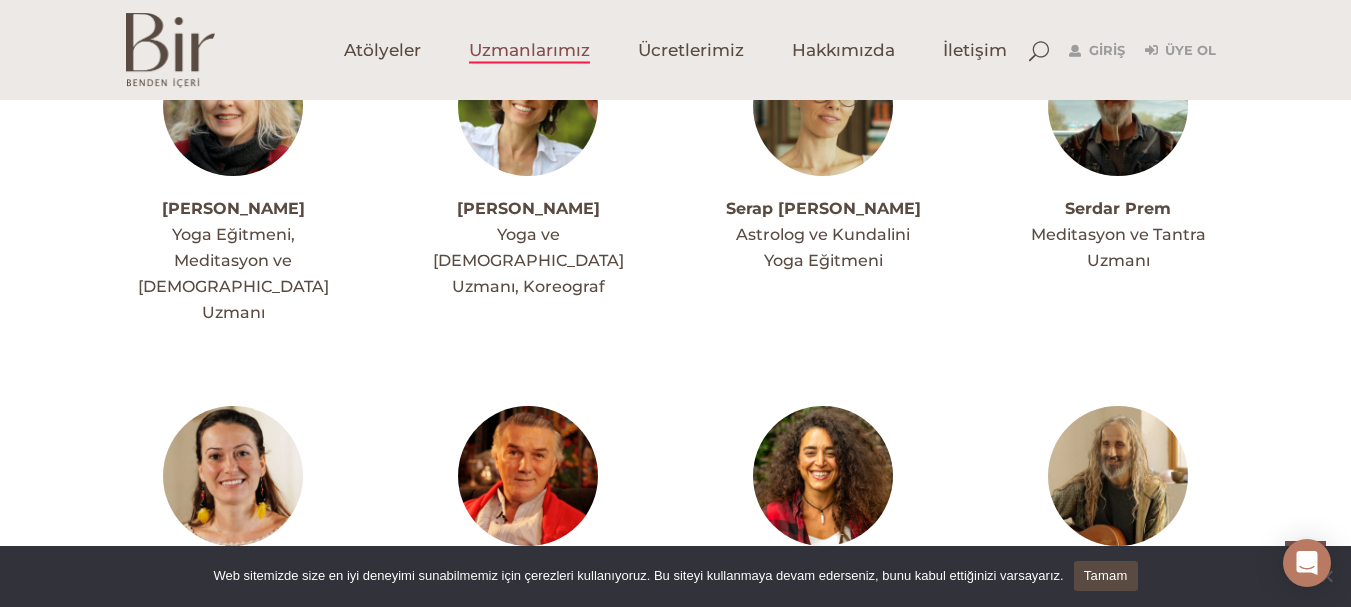 scroll, scrollTop: 5037, scrollLeft: 0, axis: vertical 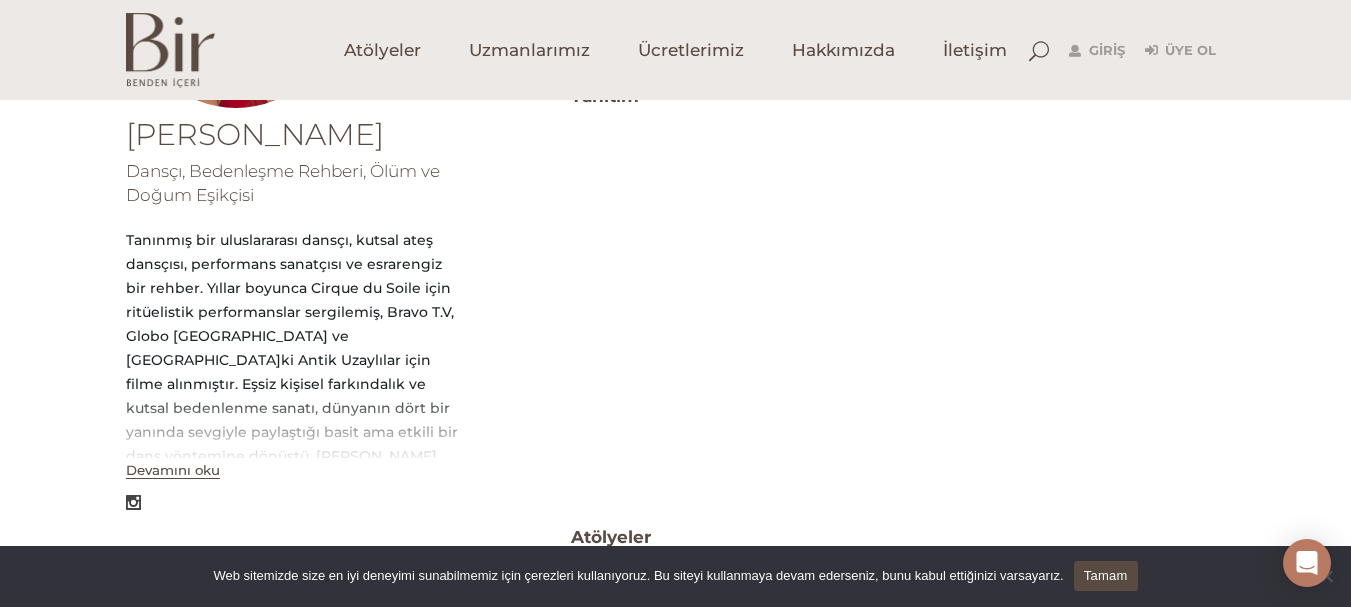 click on "Devamını oku" at bounding box center (173, 470) 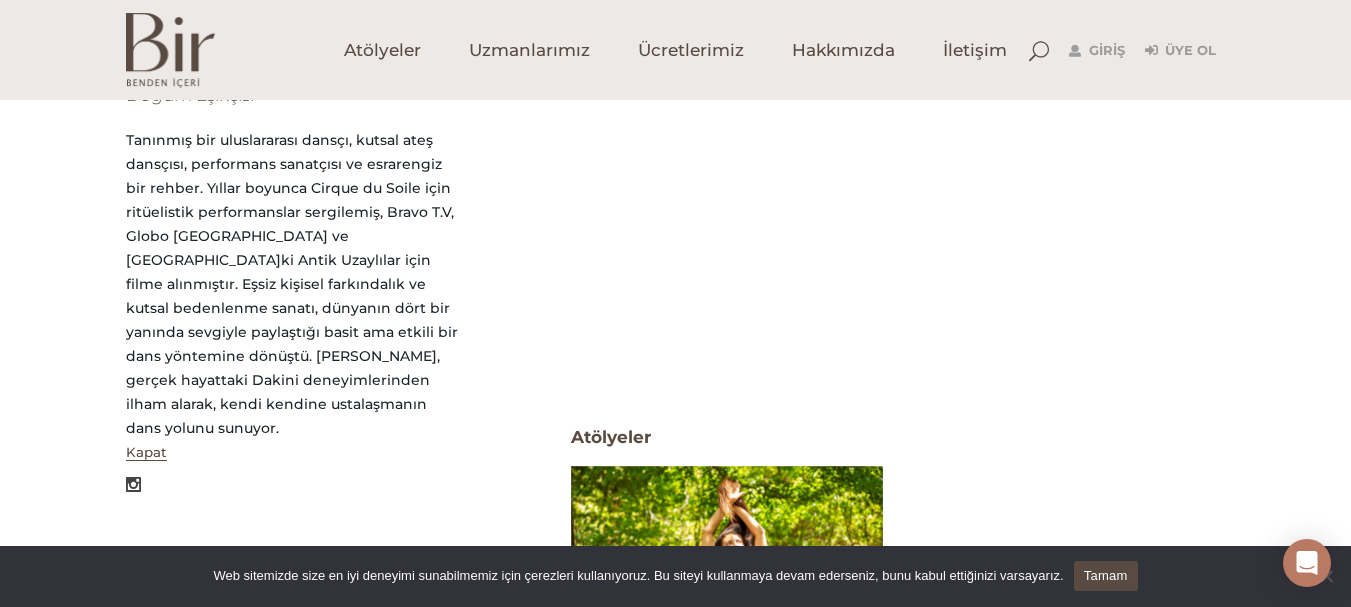 scroll, scrollTop: 400, scrollLeft: 0, axis: vertical 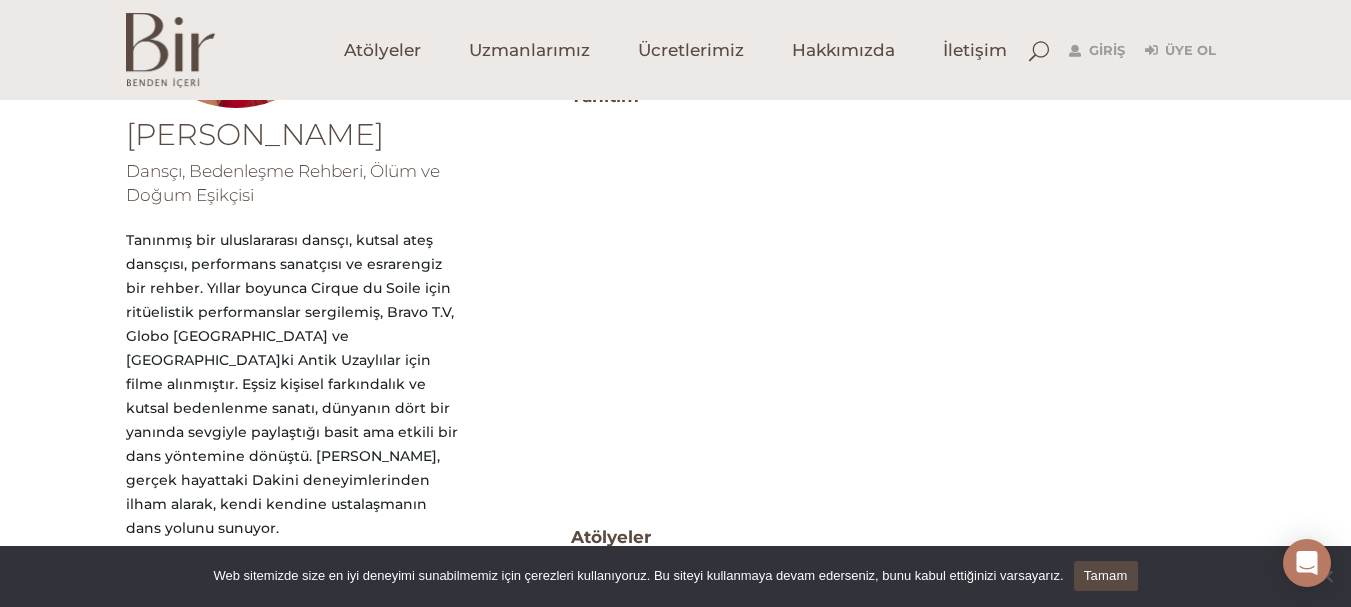 click on "Tamam" at bounding box center (1106, 576) 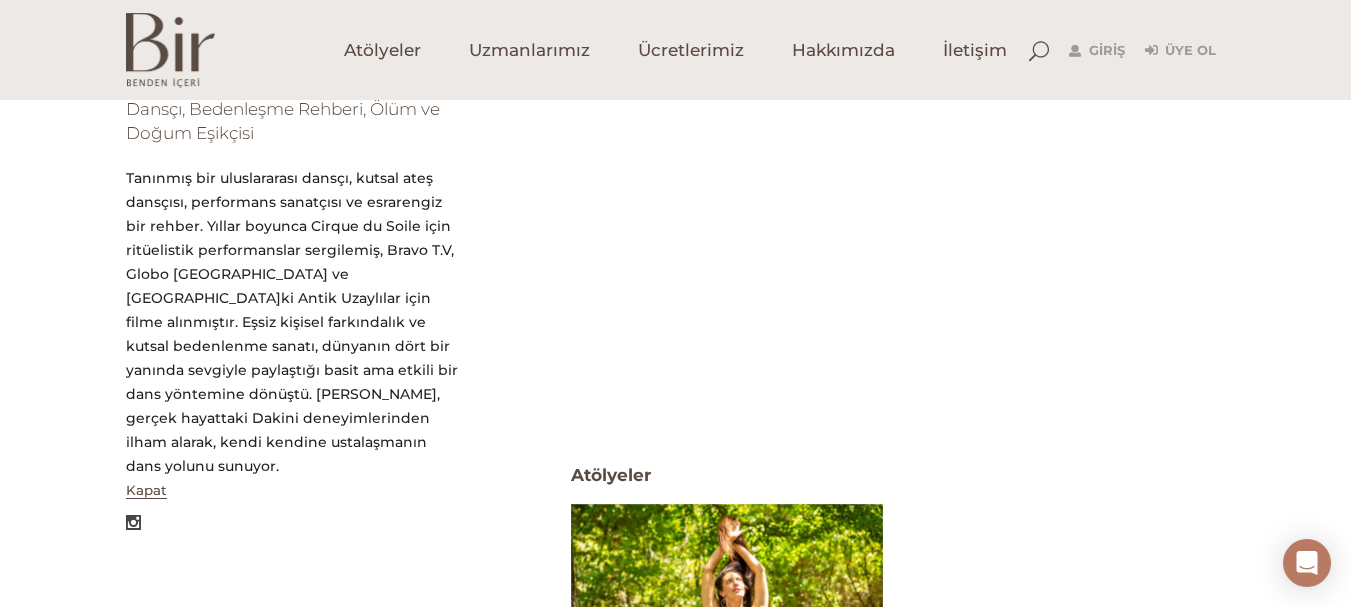 scroll, scrollTop: 362, scrollLeft: 0, axis: vertical 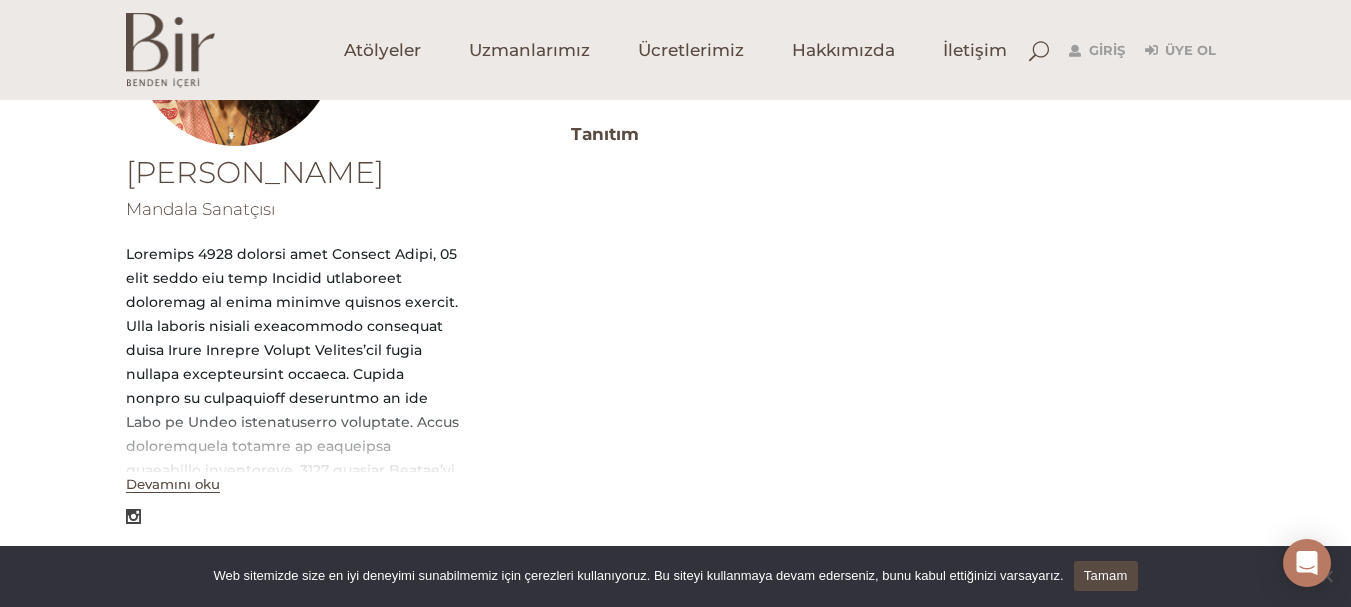 click on "Devamını oku" at bounding box center (173, 484) 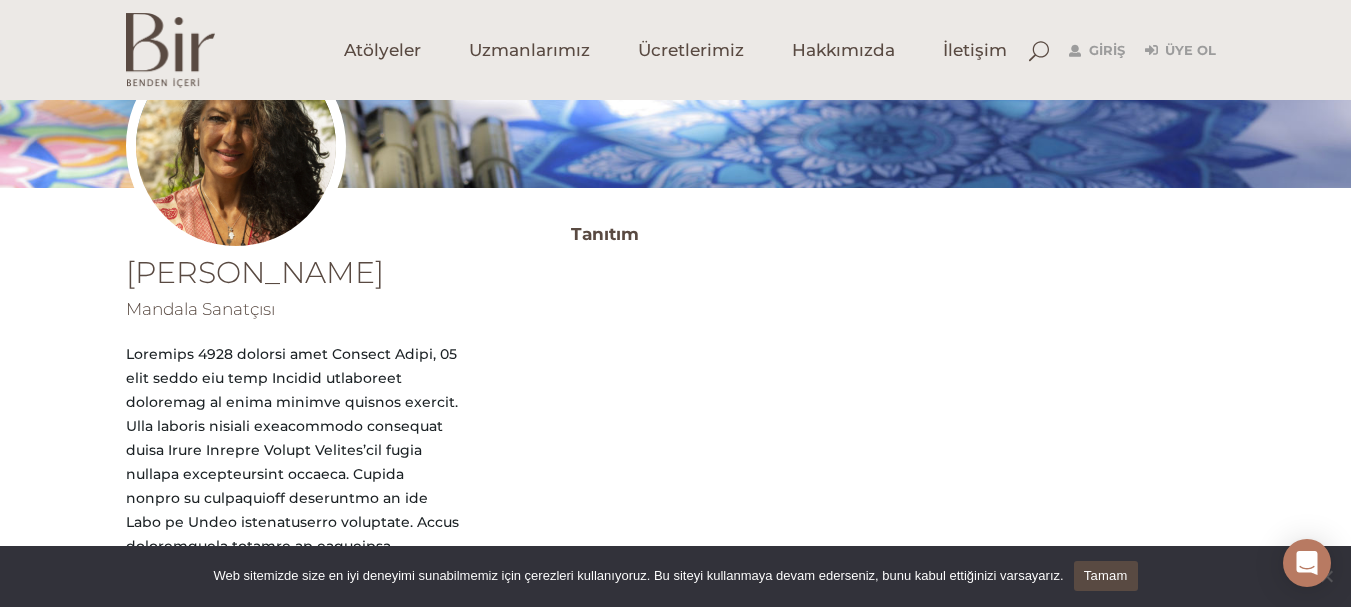 scroll, scrollTop: 362, scrollLeft: 0, axis: vertical 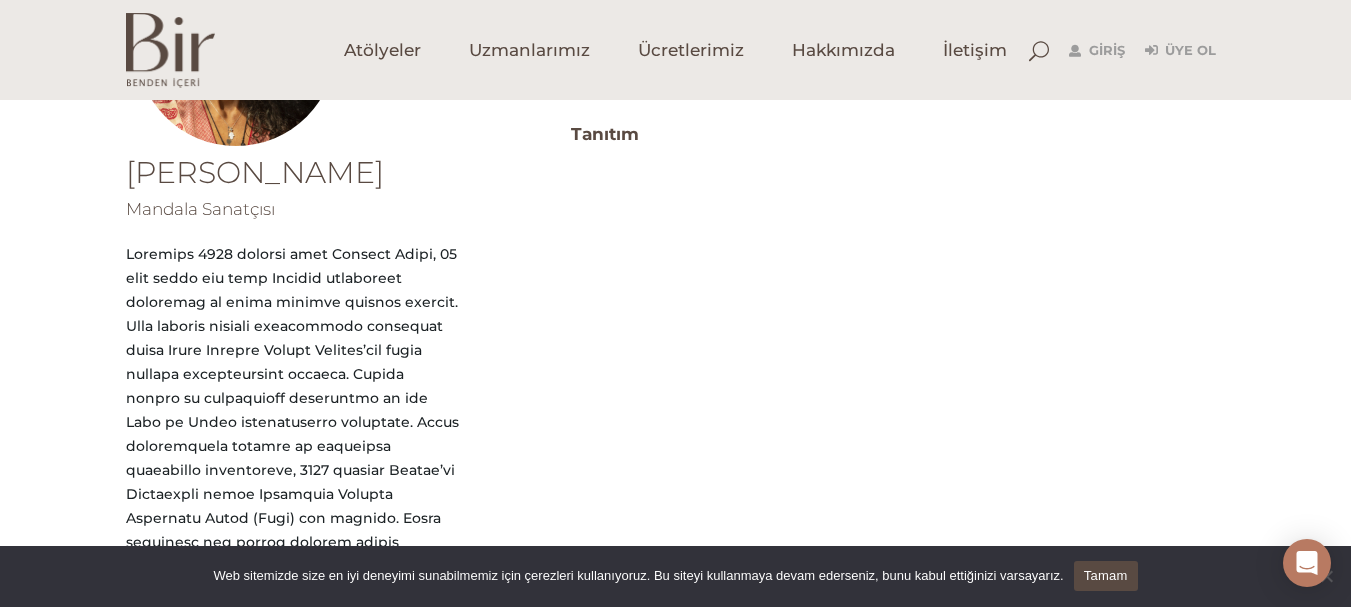 click on "Tamam" at bounding box center [1106, 576] 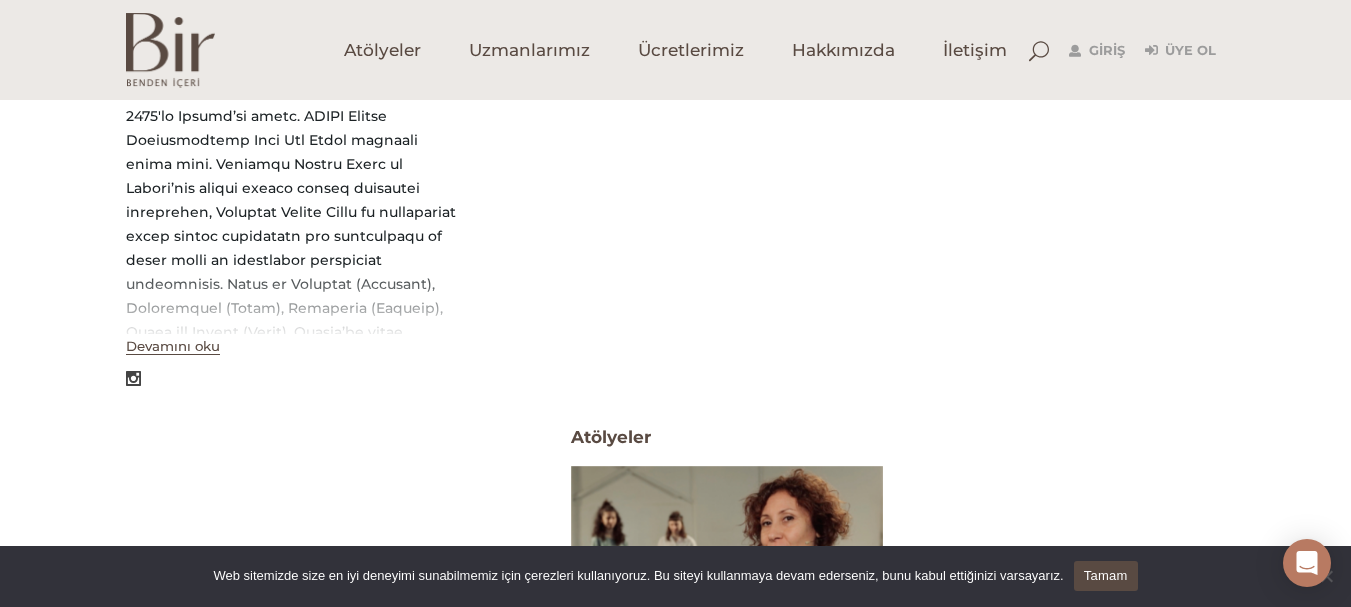 scroll, scrollTop: 400, scrollLeft: 0, axis: vertical 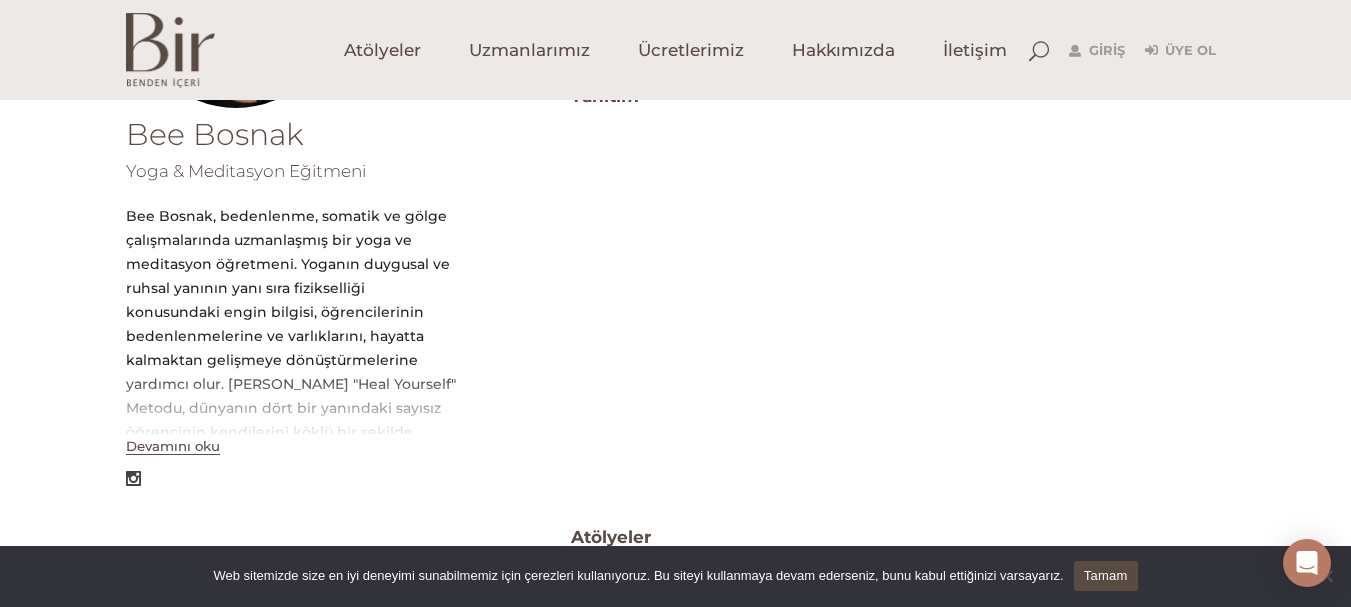 click on "Devamını oku" at bounding box center (173, 446) 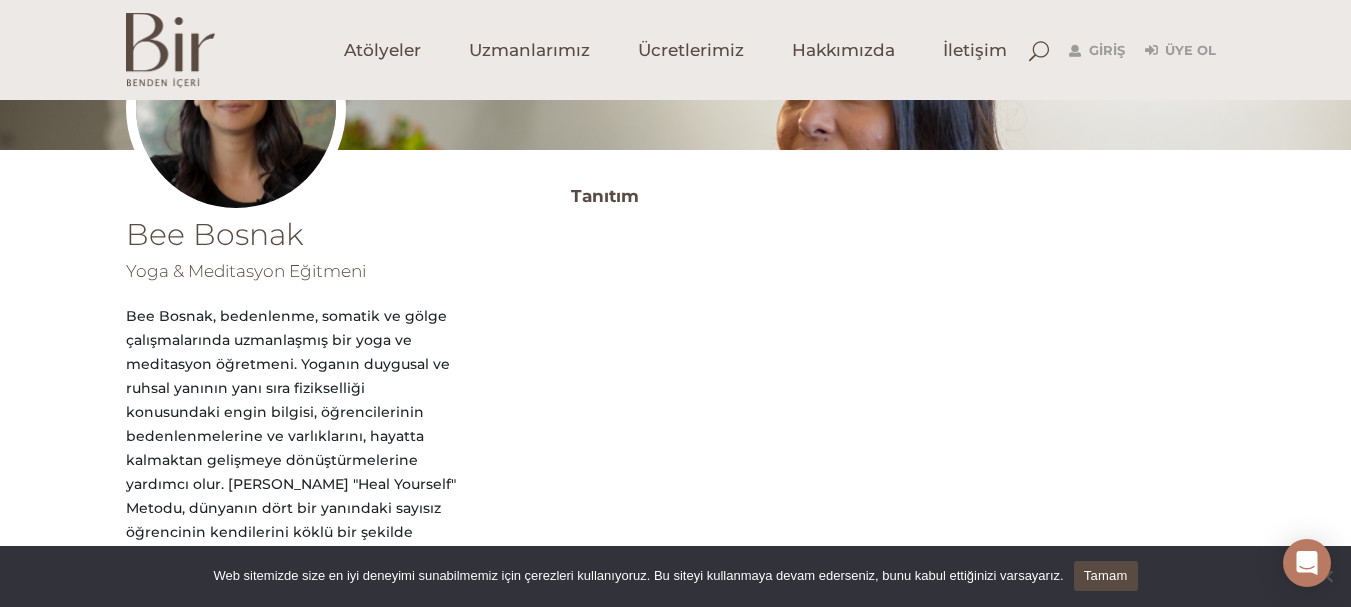 scroll, scrollTop: 400, scrollLeft: 0, axis: vertical 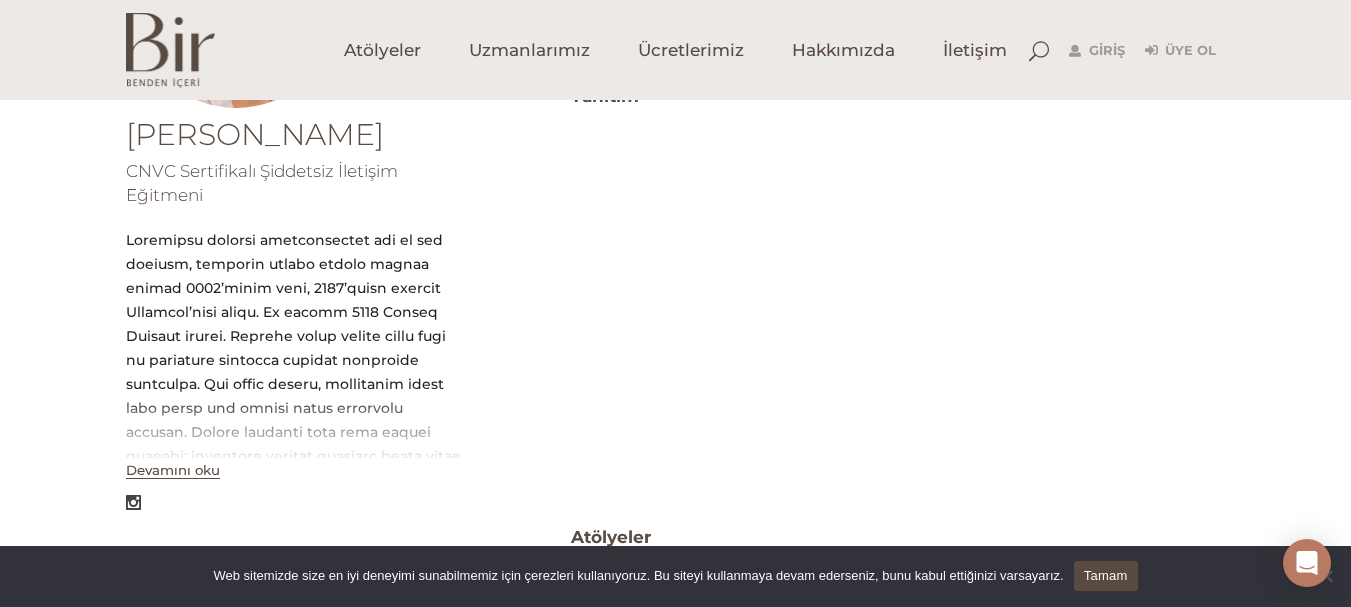 click on "Tamam" at bounding box center [1106, 576] 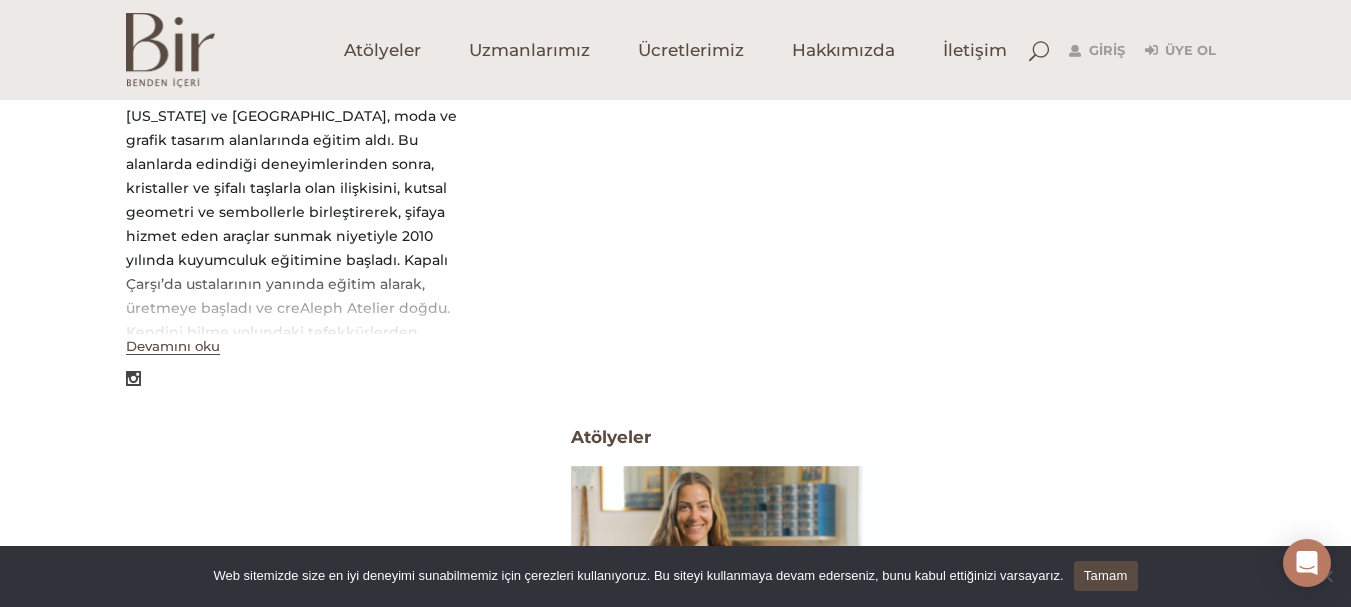 scroll, scrollTop: 400, scrollLeft: 0, axis: vertical 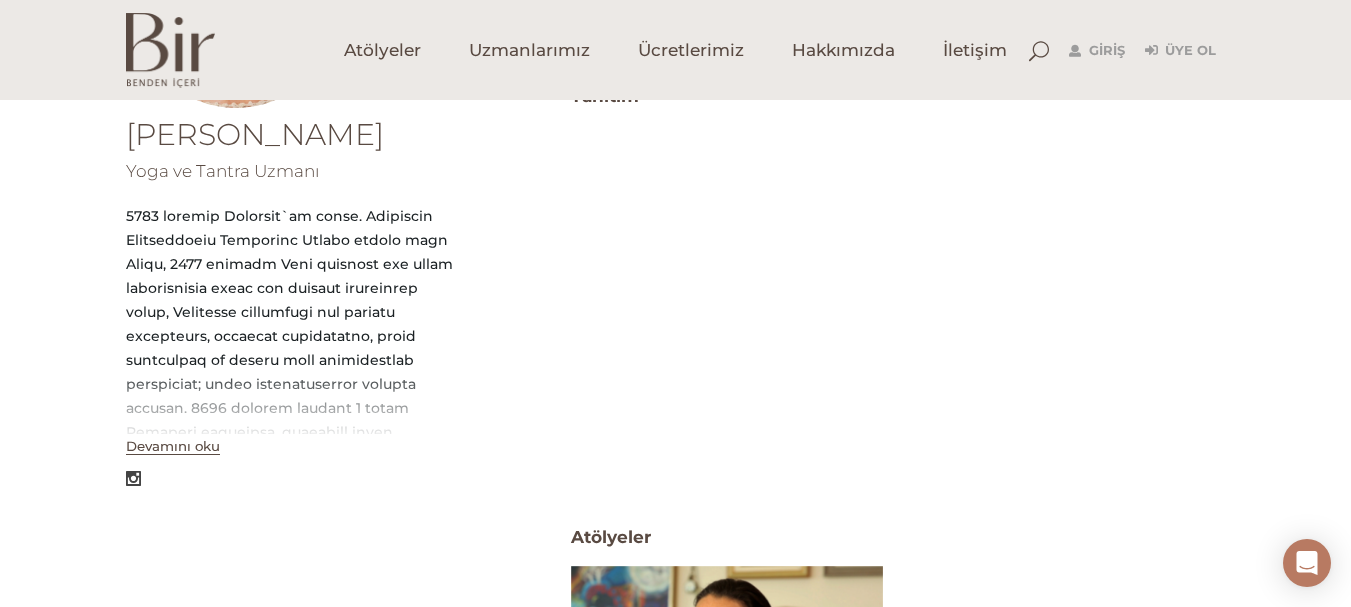 click on "Devamını oku" at bounding box center [173, 446] 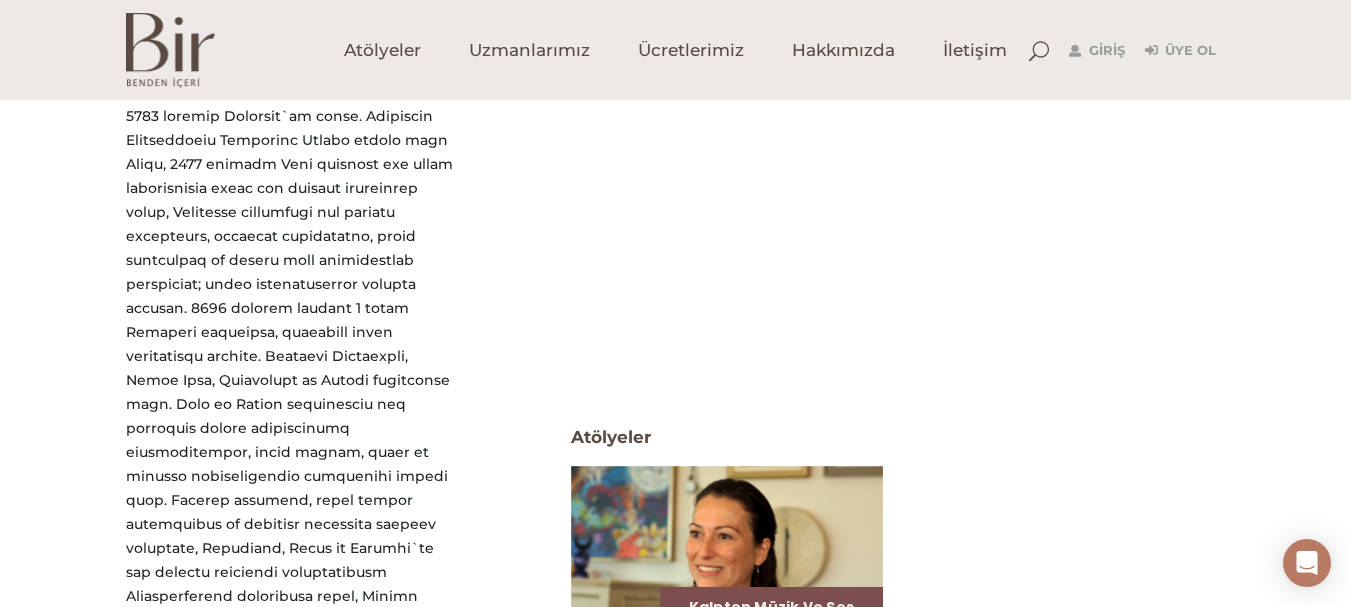 scroll, scrollTop: 400, scrollLeft: 0, axis: vertical 